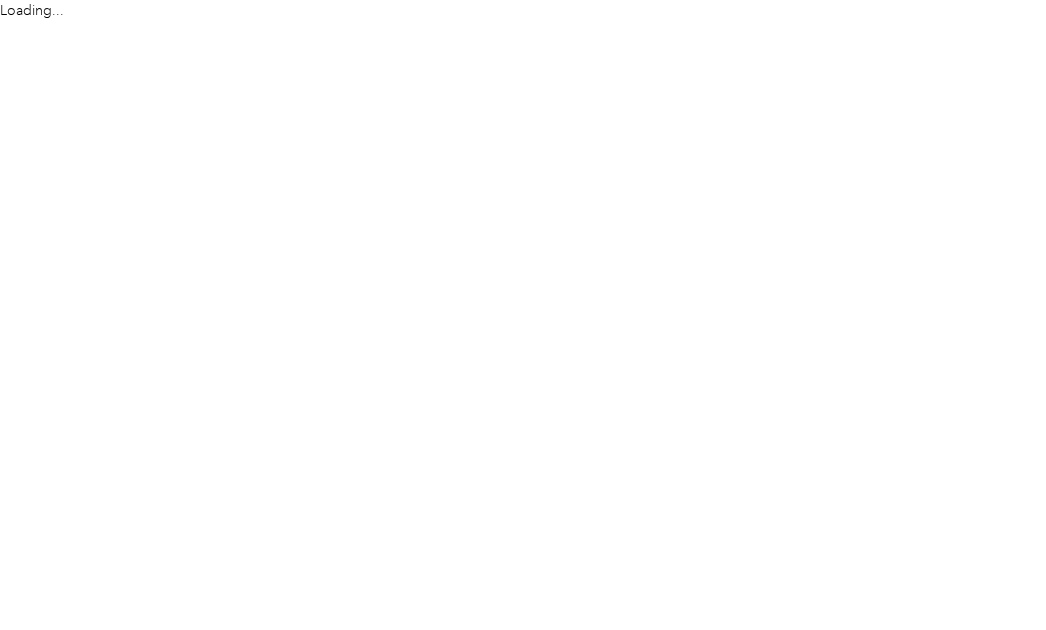 scroll, scrollTop: 0, scrollLeft: 0, axis: both 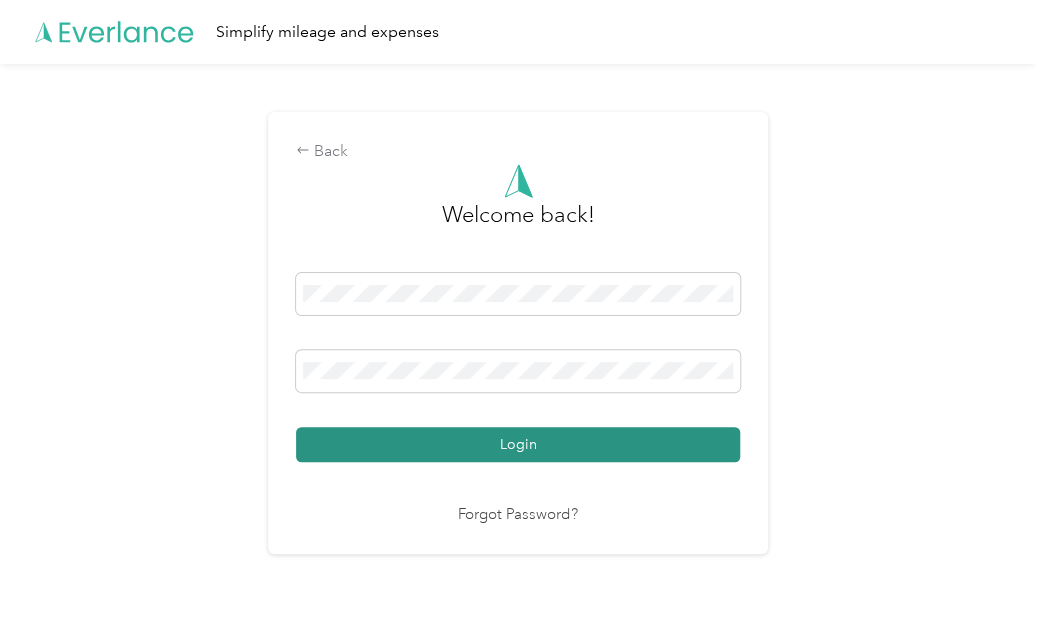 click on "Login" at bounding box center [518, 444] 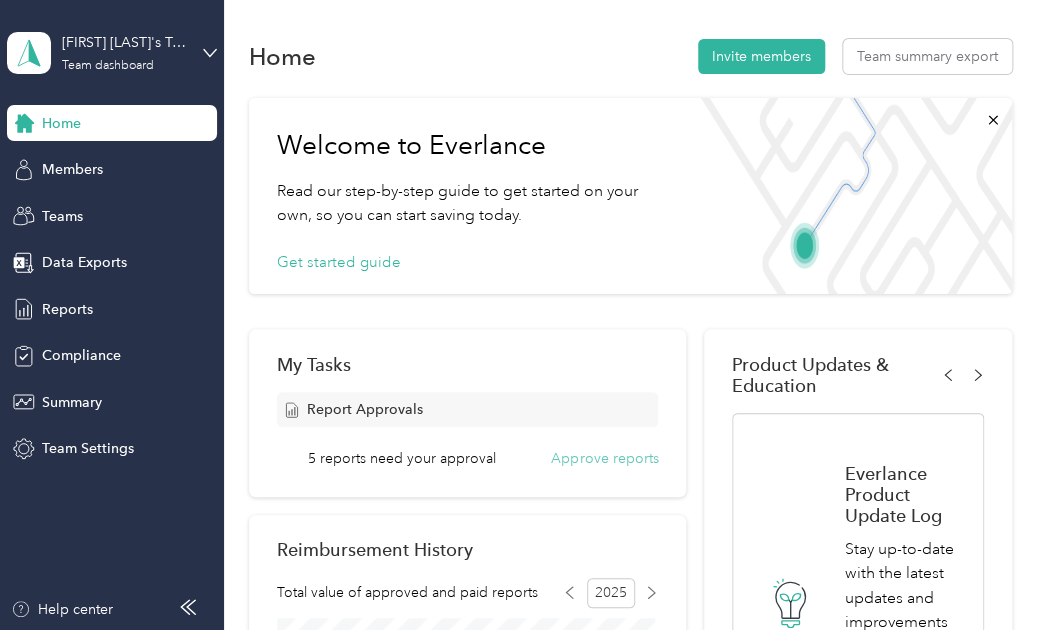 drag, startPoint x: 596, startPoint y: 457, endPoint x: 568, endPoint y: 458, distance: 28.01785 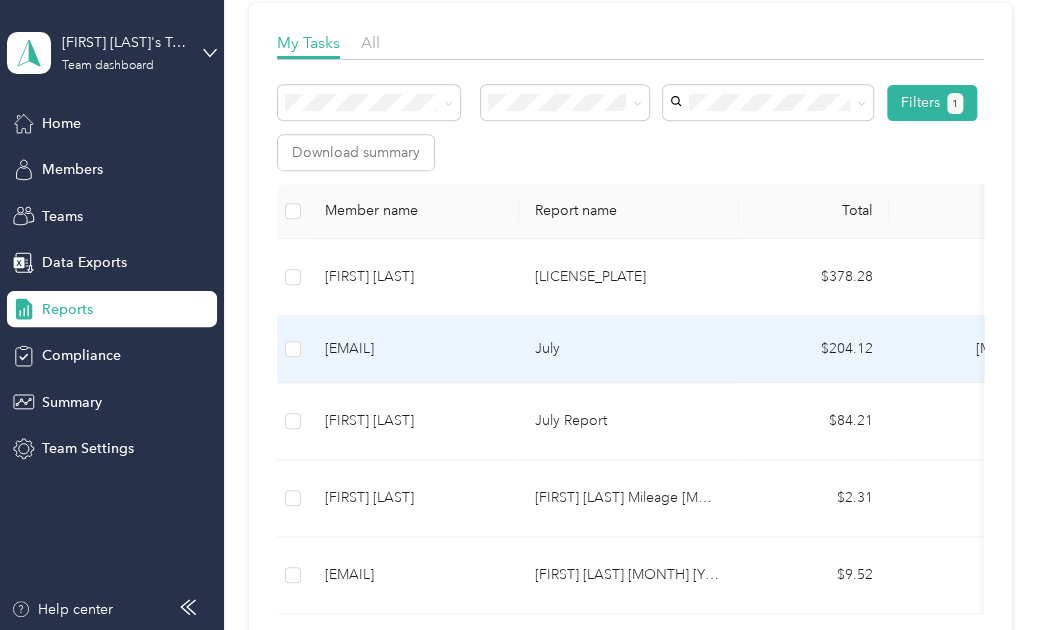 scroll, scrollTop: 0, scrollLeft: 0, axis: both 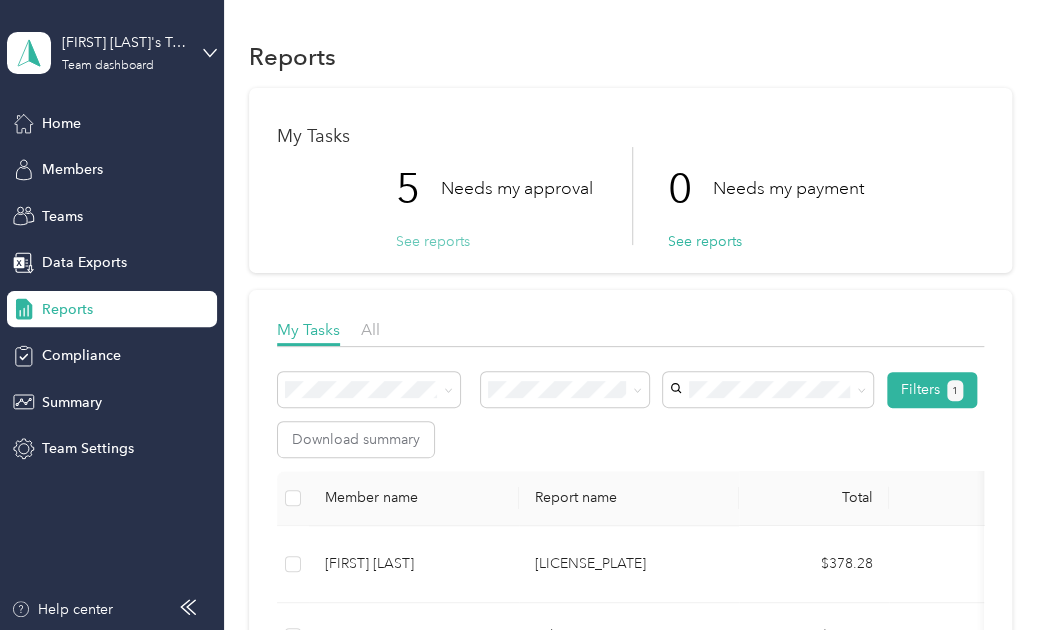 click on "See reports" at bounding box center [433, 241] 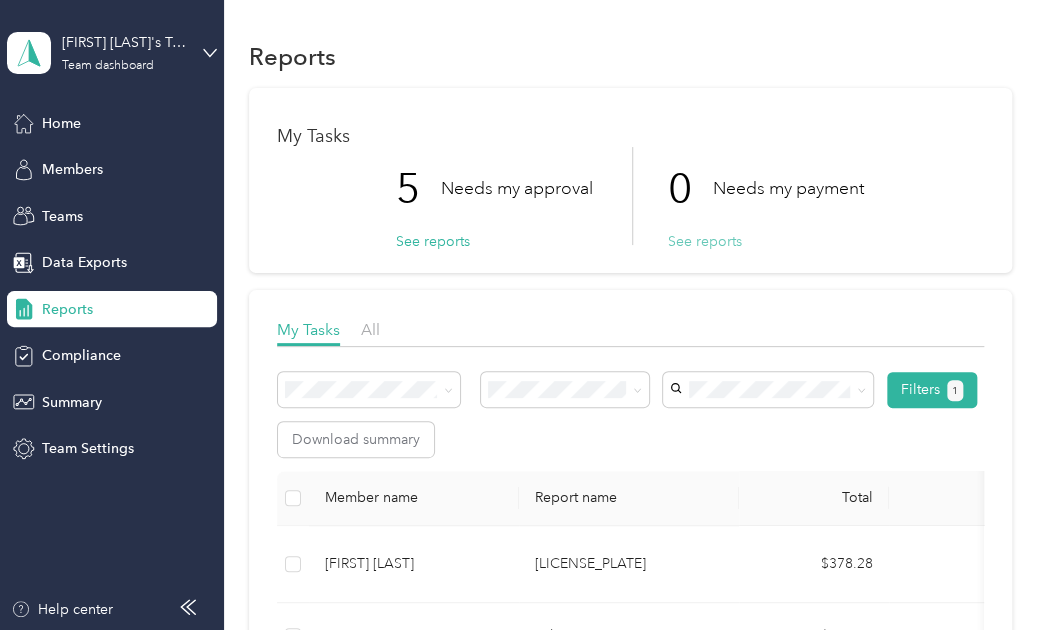 click on "See reports" at bounding box center [705, 241] 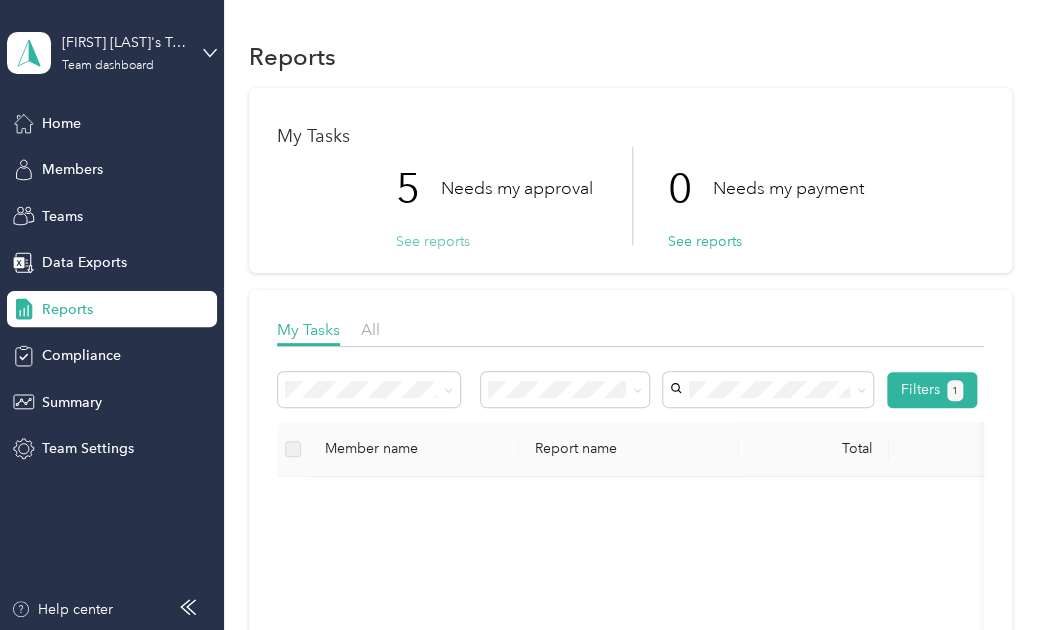click on "See reports" at bounding box center [433, 241] 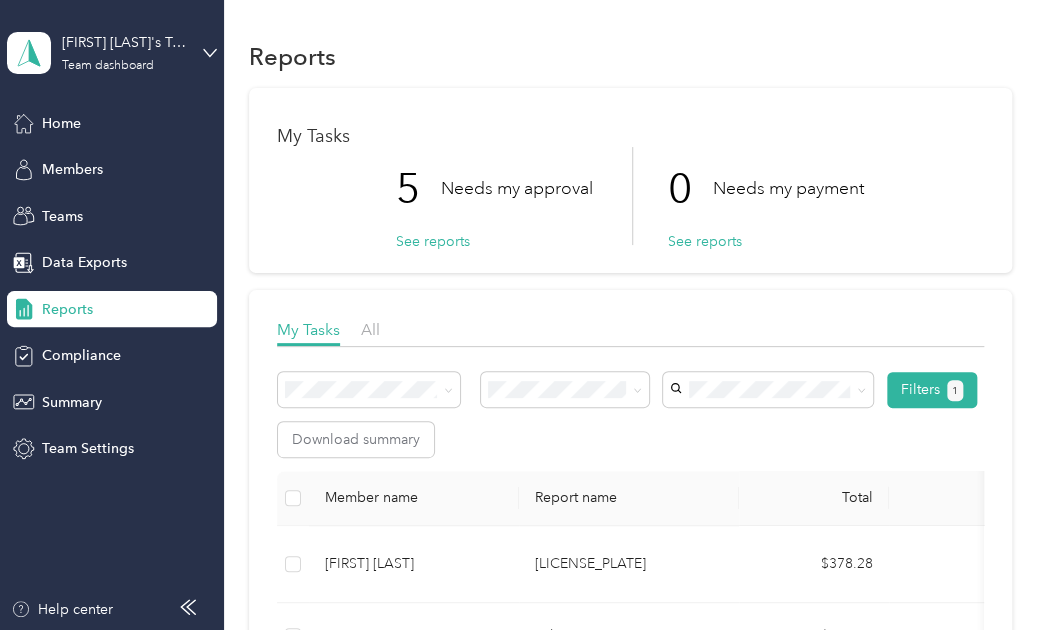 click on "Reports My Tasks 5 Needs my approval See reports   0 Needs my payment See reports My Tasks All Filters 1 Download summary Member name Report name Total Miles Report status Submitted on Program Approvers                     [FIRST] [LAST] [LICENSE_PLATE] [CURRENCY][AMOUNT] [MILES] needs approval [MONTH]/[DAY]/[YEAR] Youable Mileage Reimbursement   You    [EMAIL] [FIRST] [LAST] [MONTH] [CURRENCY][AMOUNT] [MILES] needs approval [MONTH]/[DAY]/[YEAR] Youable Mileage Reimbursement   You    [FIRST] [LAST] Report [CURRENCY][AMOUNT] [MILES] needs approval [MONTH]/[DAY]/[YEAR] Youable Mileage Reimbursement   You    [FIRST] [LAST] [FIRST] [LAST] Mileage [MONTH] [YEAR] [CURRENCY][AMOUNT] [MILES] needs approval [MONTH]/[DAY]/[YEAR] Youable Mileage Reimbursement   You    [EMAIL] [FIRST] [LAST] [MONTH] [YEAR] [CURRENCY][AMOUNT] [MILES] needs approval [MONTH]/[DAY]/[YEAR] Youable Mileage Reimbursement   You    Showing 5 out of 5 1 25 / page" at bounding box center [630, 550] 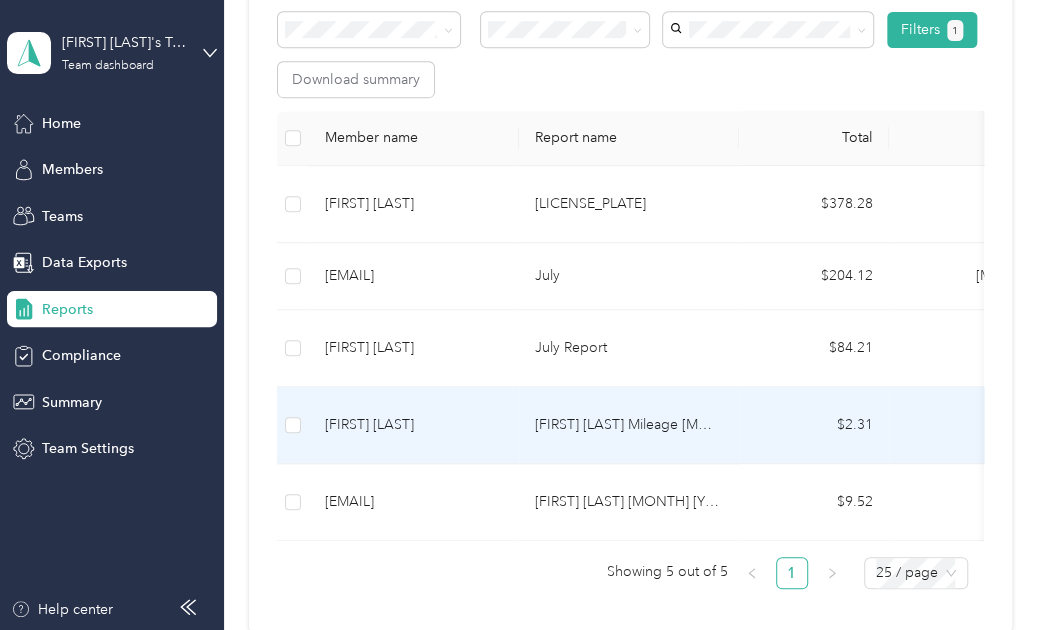 scroll, scrollTop: 330, scrollLeft: 0, axis: vertical 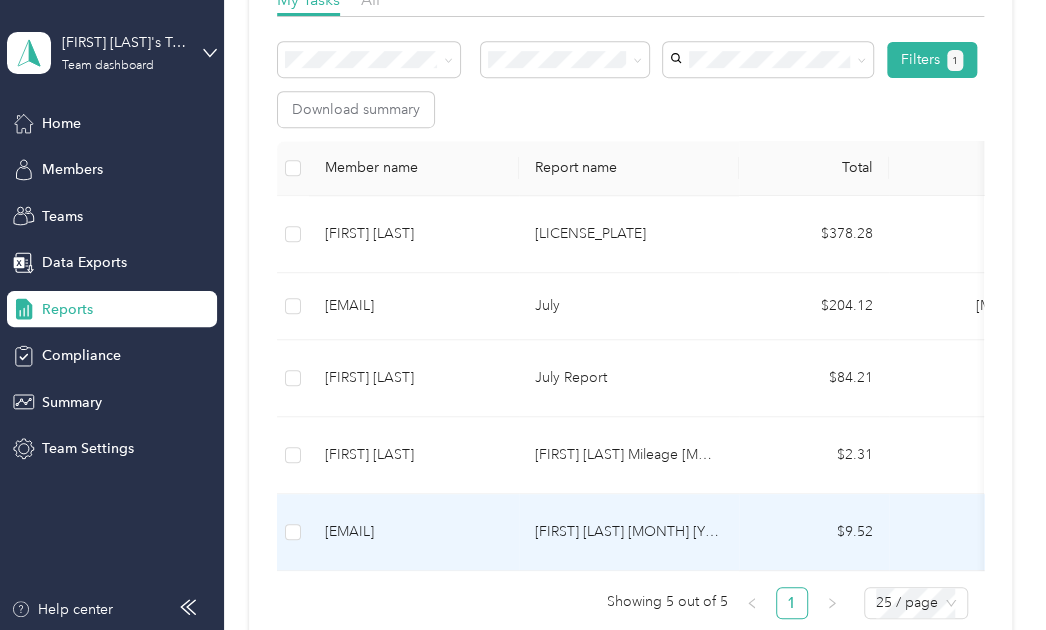 click on "[FIRST] [LAST] [MONTH] [YEAR]" at bounding box center [629, 532] 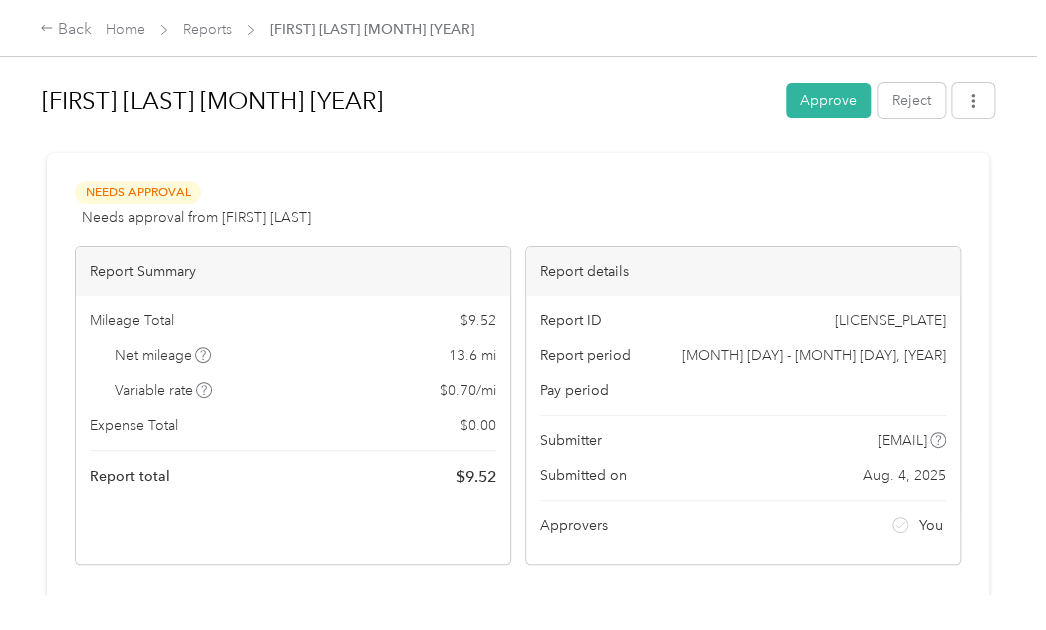 click on "Approve Reject" at bounding box center (890, 100) 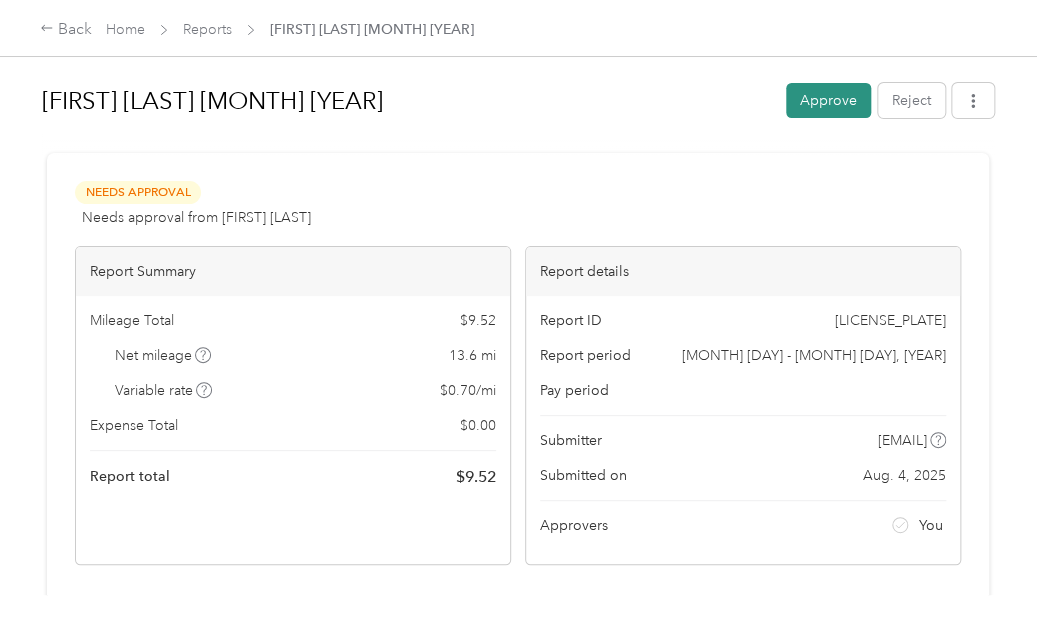 click on "Approve" at bounding box center [828, 100] 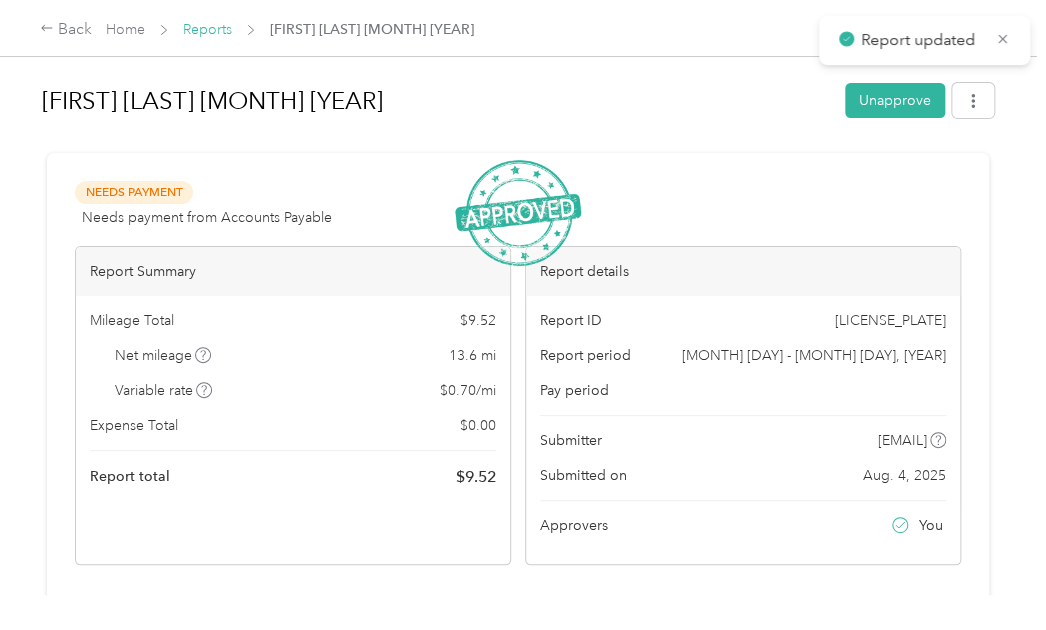 click on "Reports" at bounding box center (207, 29) 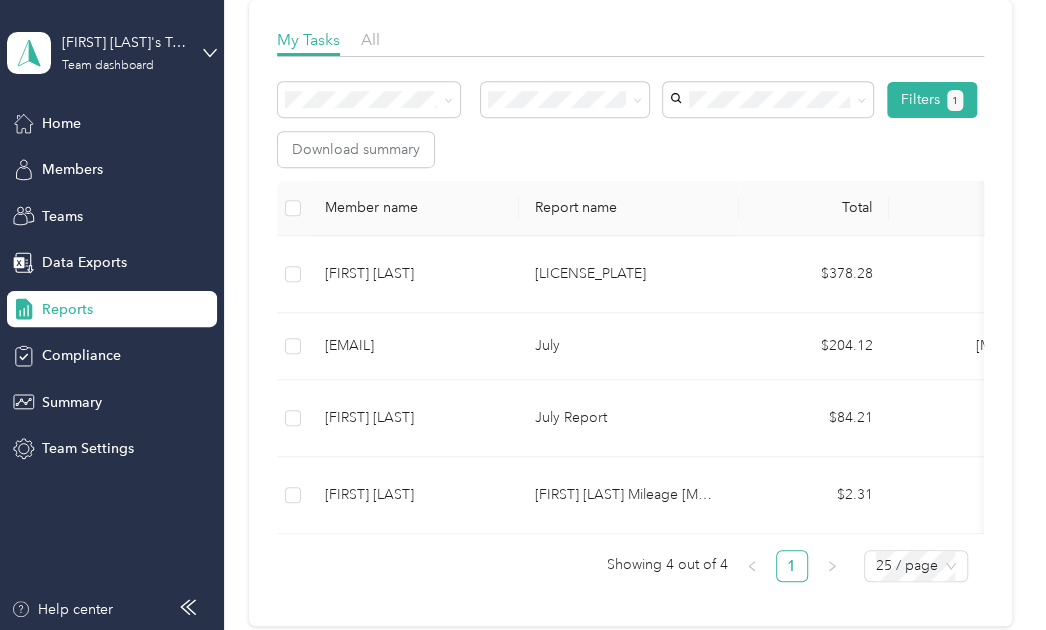 scroll, scrollTop: 292, scrollLeft: 0, axis: vertical 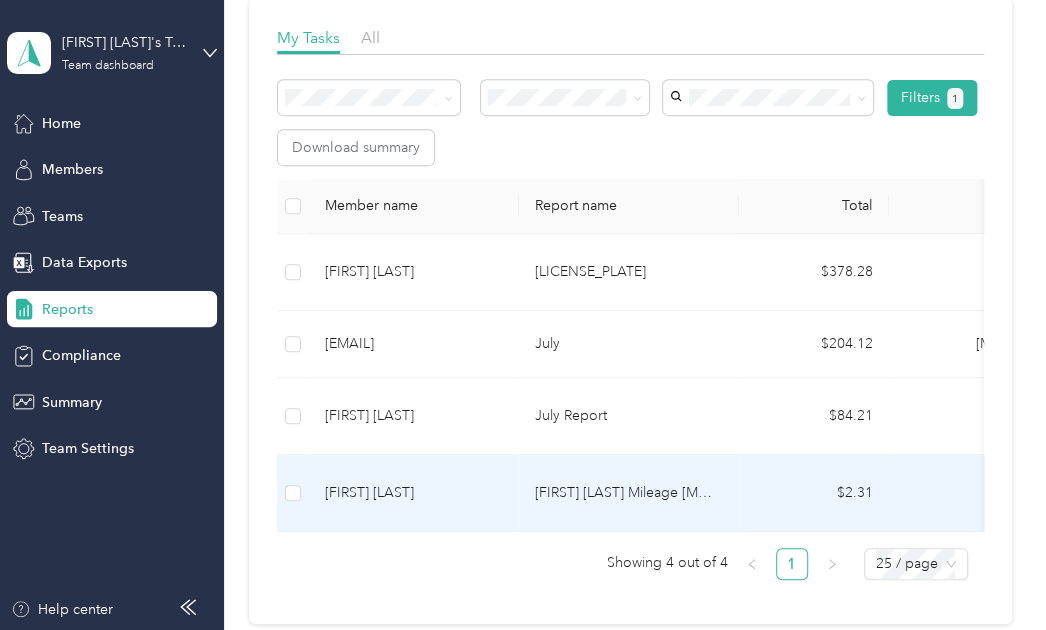 click on "[FIRST] [LAST]" at bounding box center [414, 493] 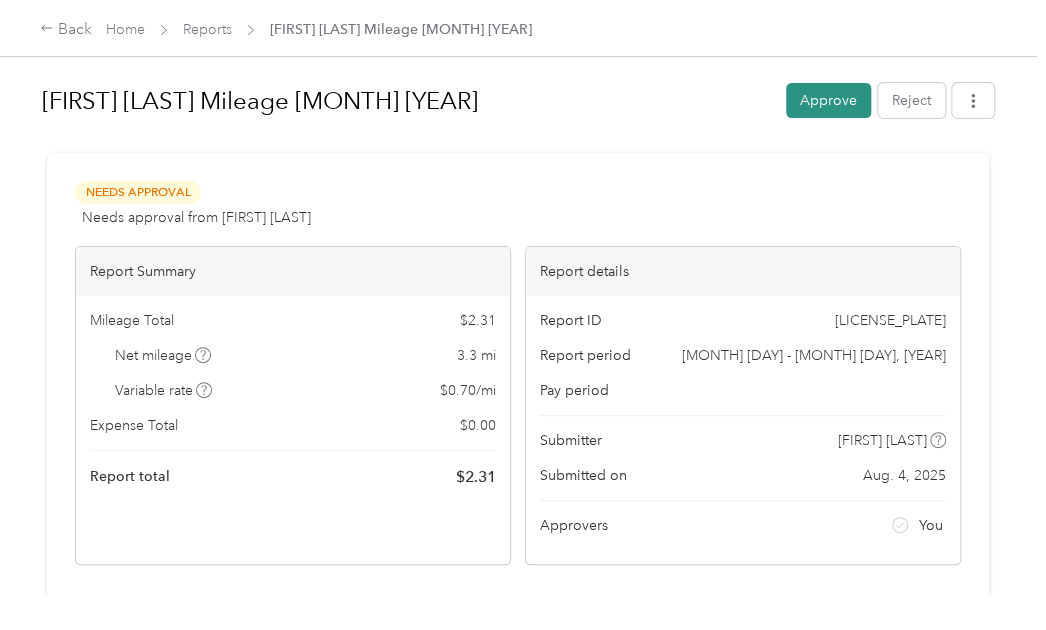click on "Approve" at bounding box center [828, 100] 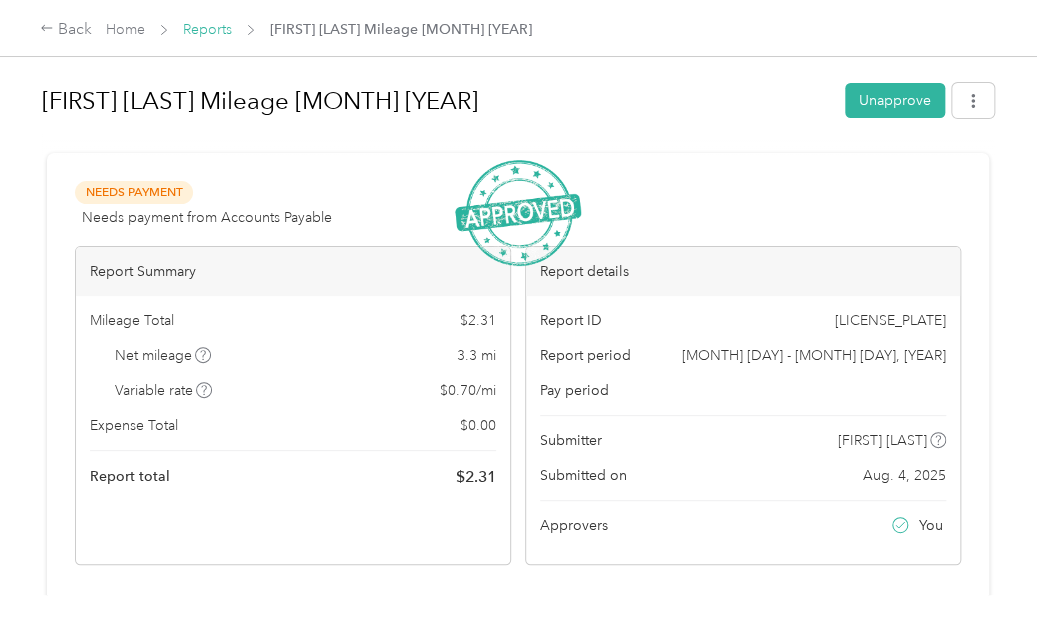 click on "Reports" at bounding box center (207, 29) 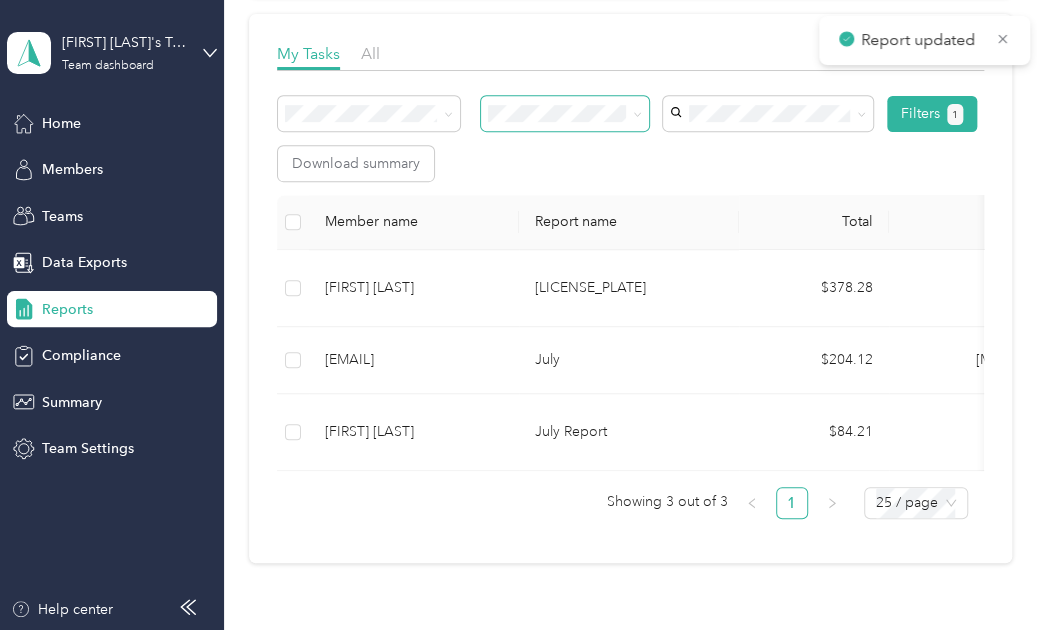 scroll, scrollTop: 273, scrollLeft: 0, axis: vertical 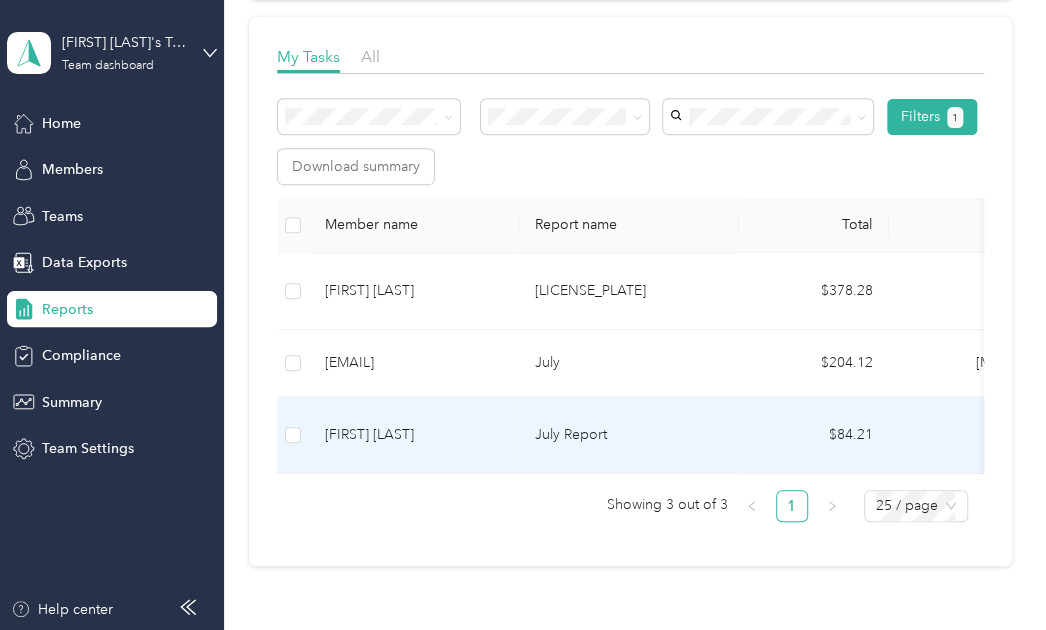 click on "[FIRST] [LAST]" at bounding box center (414, 435) 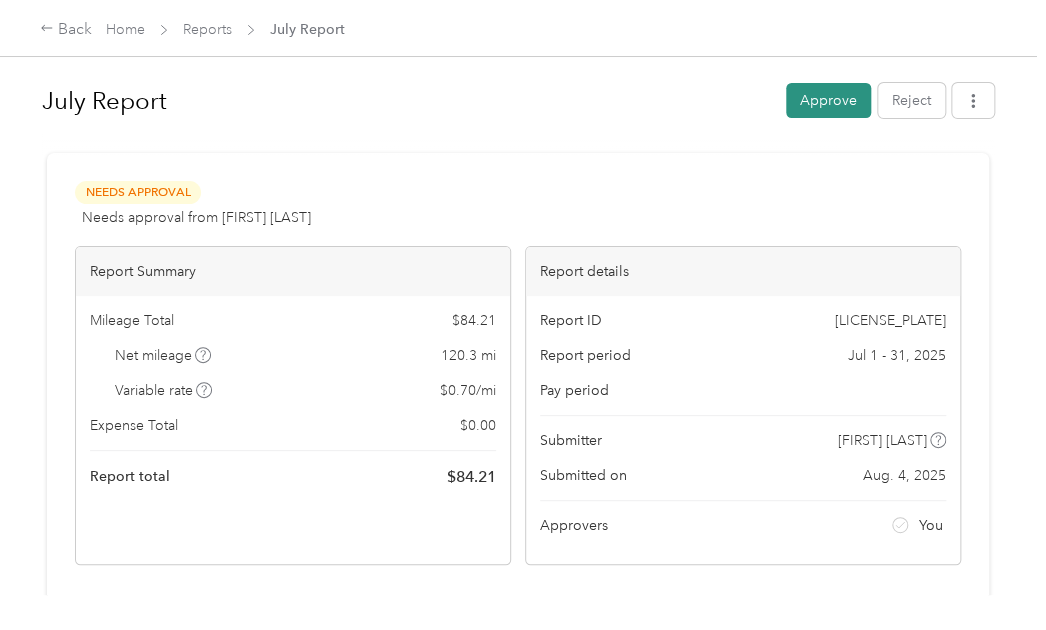 click on "Approve" at bounding box center [828, 100] 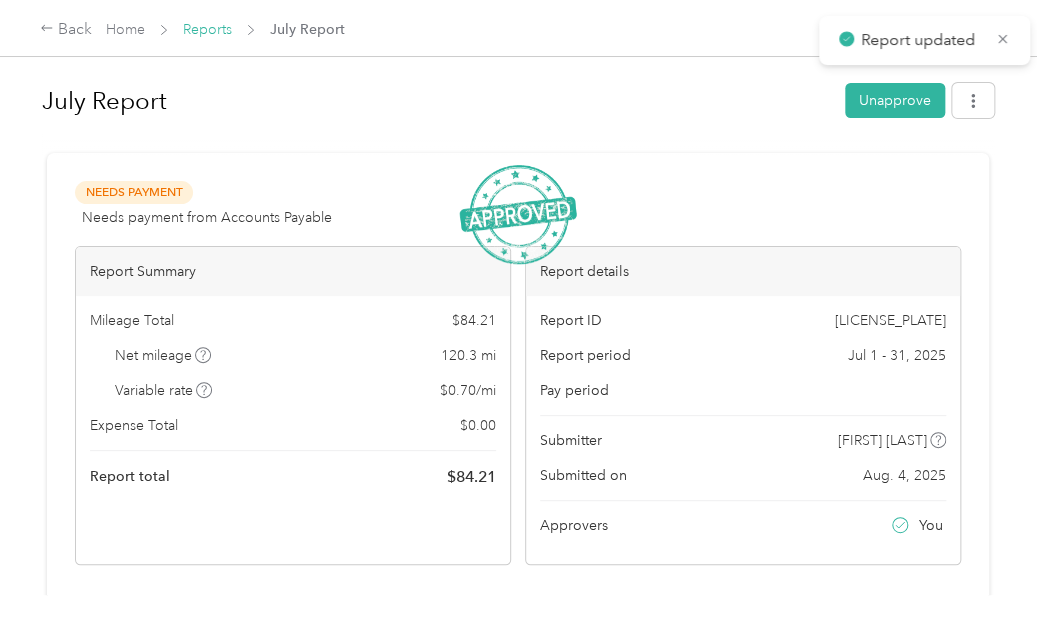 click on "Reports" at bounding box center [207, 29] 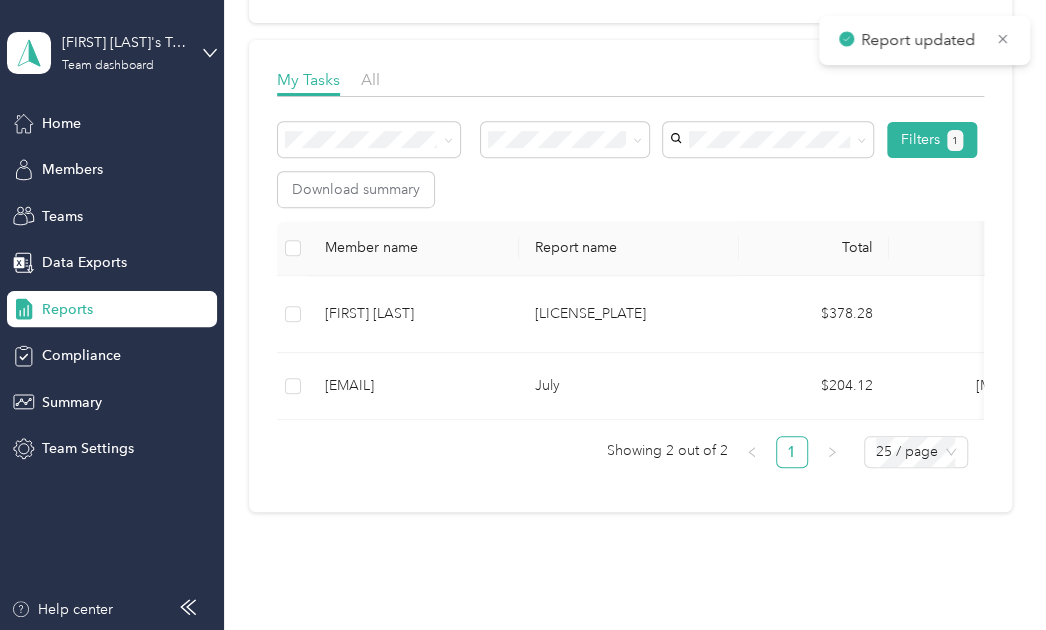 scroll, scrollTop: 251, scrollLeft: 0, axis: vertical 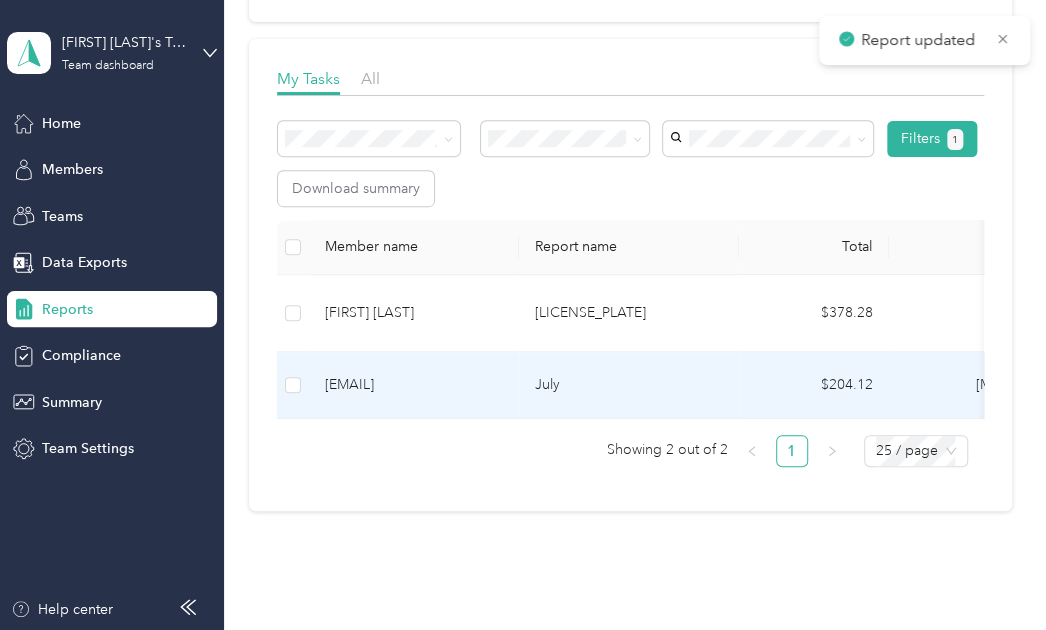 click on "July" at bounding box center [629, 385] 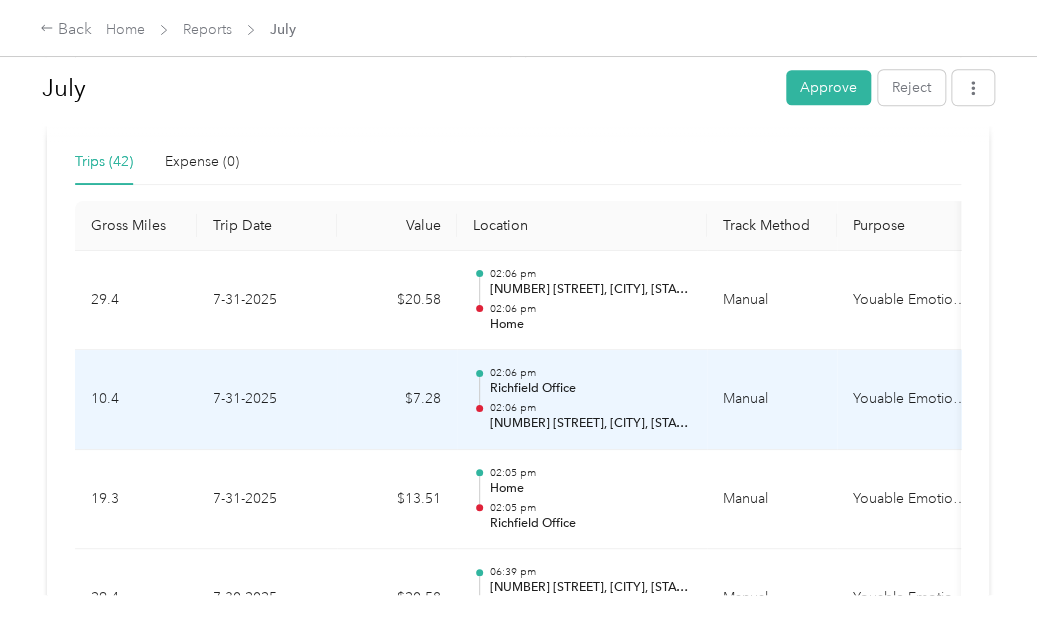 scroll, scrollTop: 0, scrollLeft: 0, axis: both 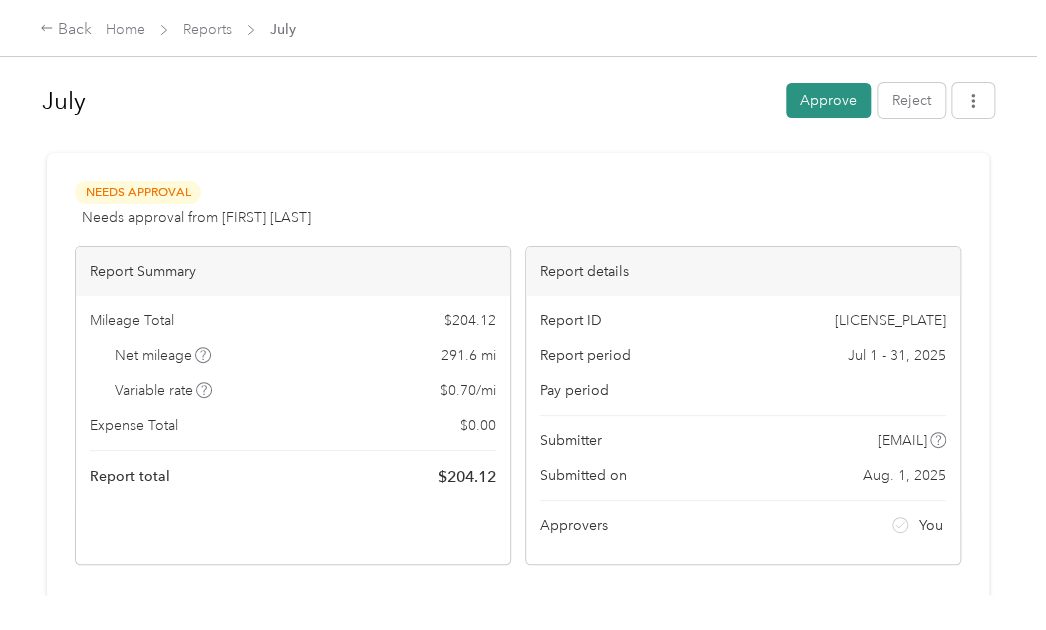 click on "Approve" at bounding box center [828, 100] 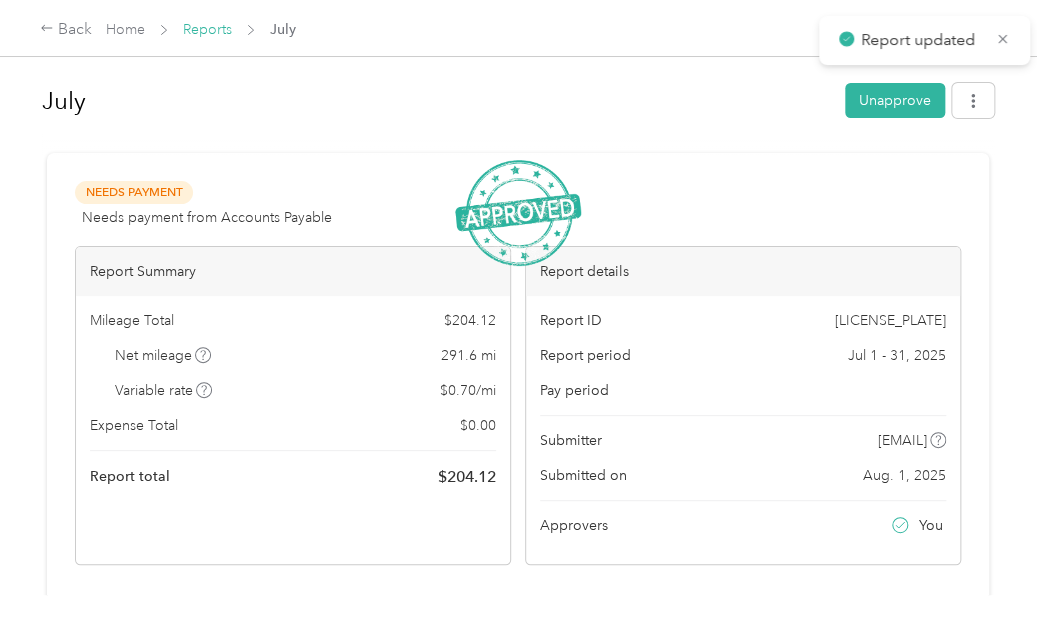 click on "Reports" at bounding box center [207, 29] 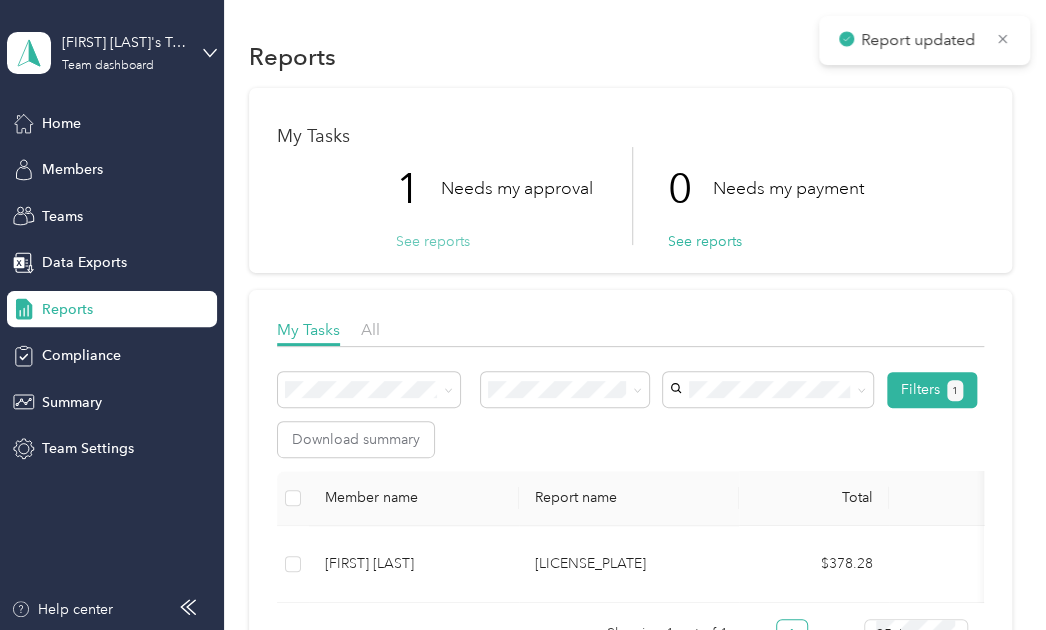 click on "See reports" at bounding box center [433, 241] 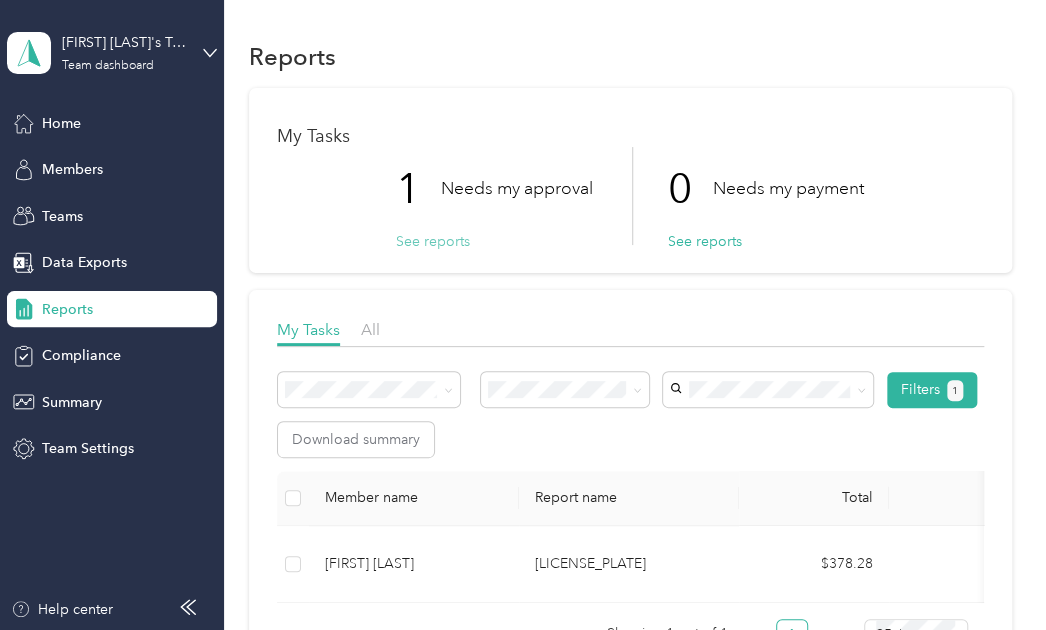 click on "See reports" at bounding box center [433, 241] 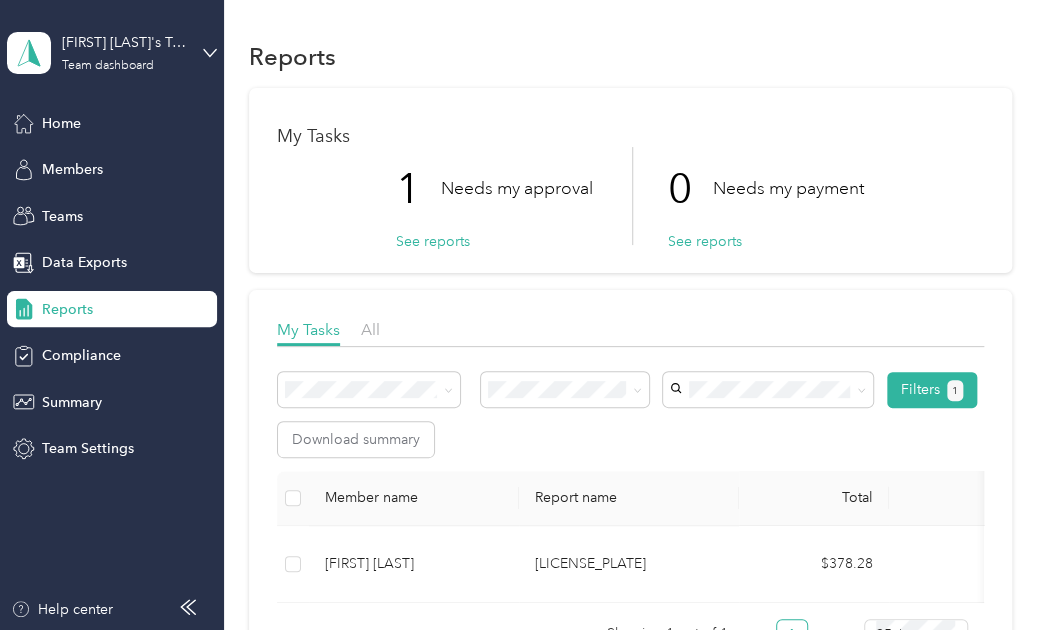 click on "Reports" at bounding box center (630, 56) 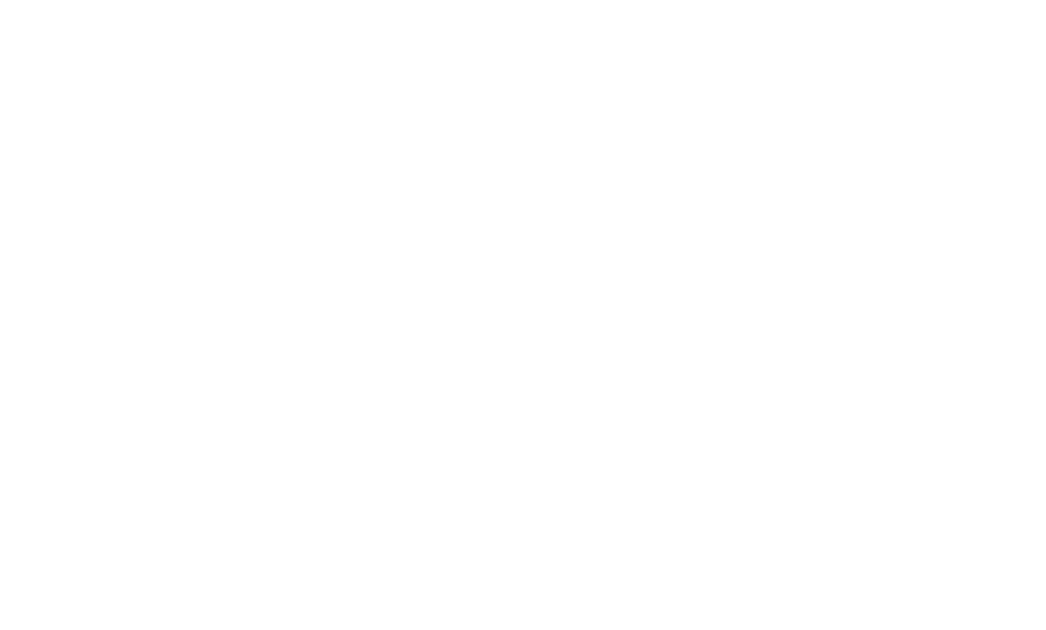 scroll, scrollTop: 0, scrollLeft: 0, axis: both 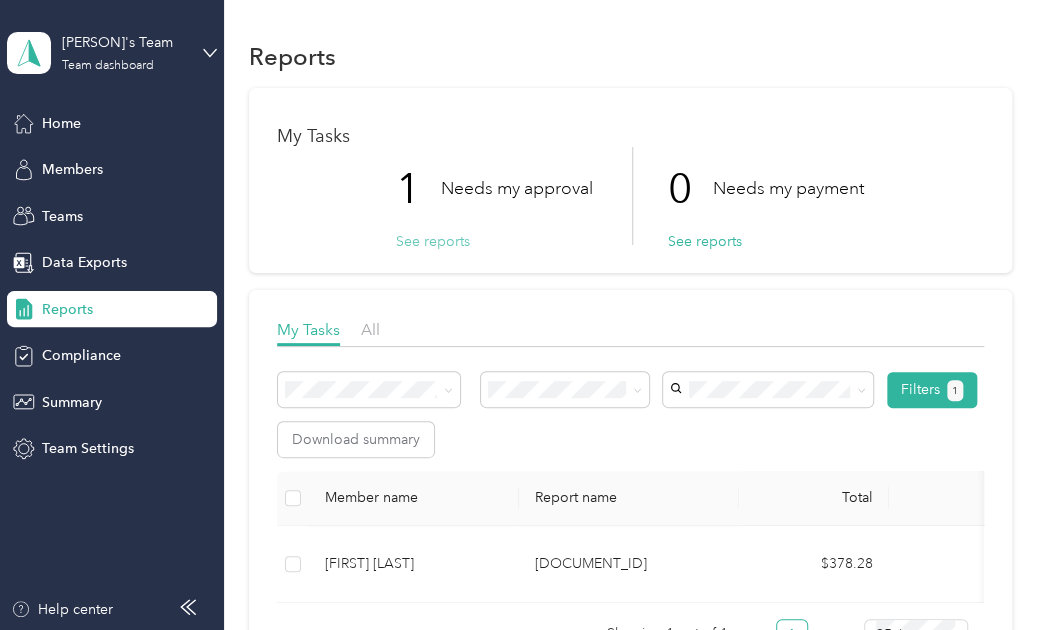 click on "See reports" at bounding box center (433, 241) 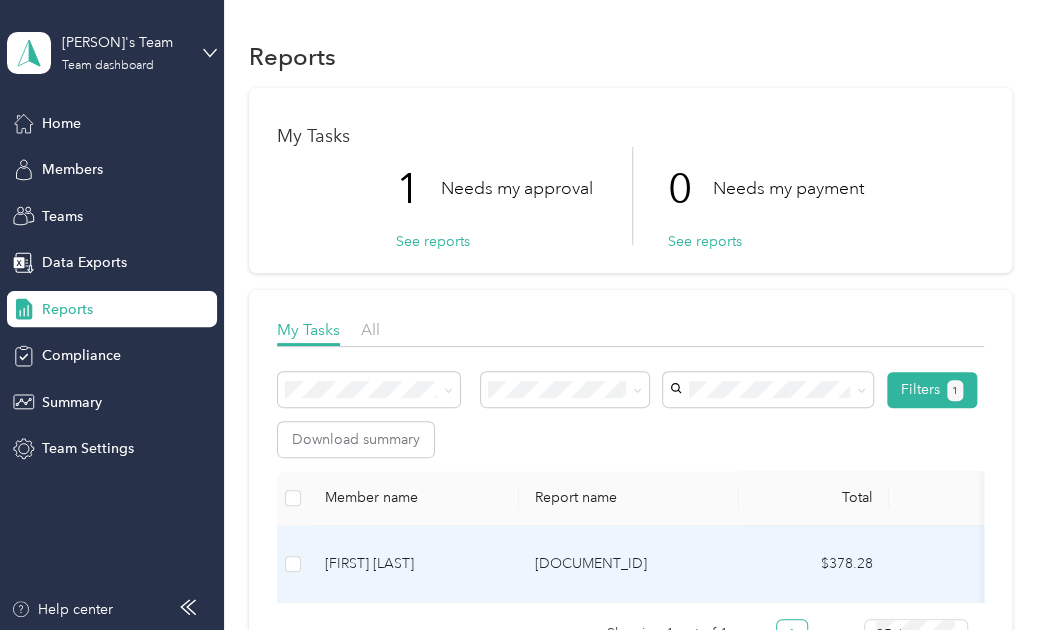 click on "[DOCUMENT_ID]" at bounding box center [629, 564] 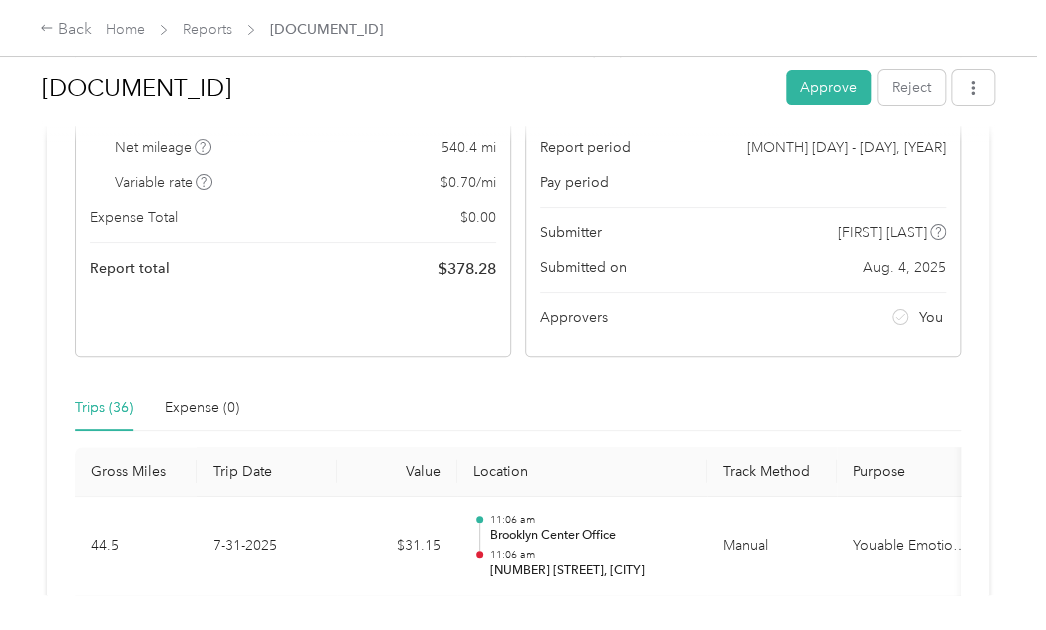 scroll, scrollTop: 0, scrollLeft: 0, axis: both 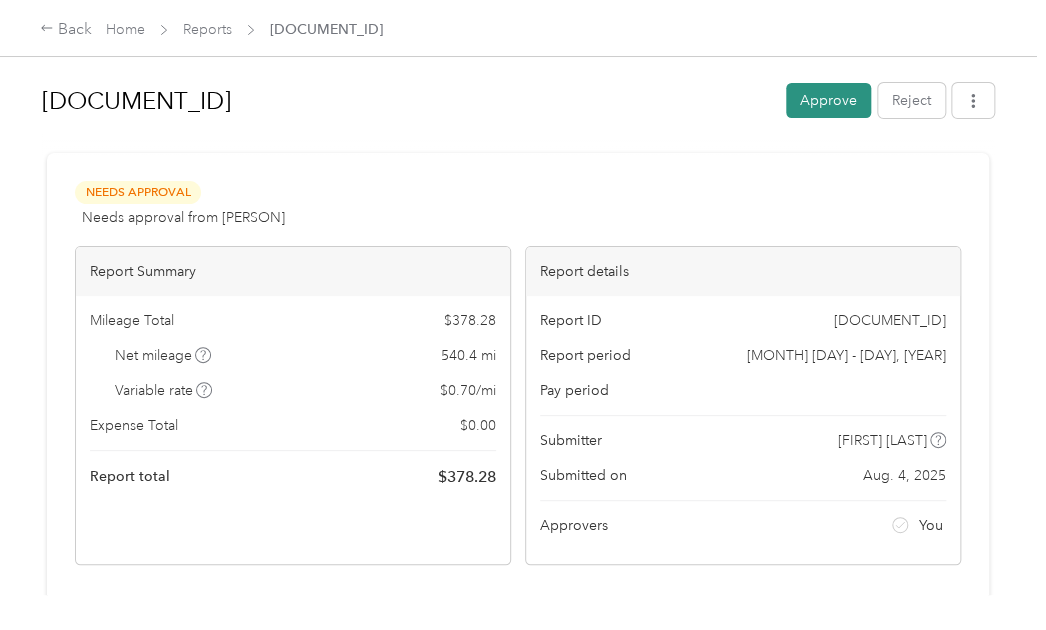 click on "Approve" at bounding box center [828, 100] 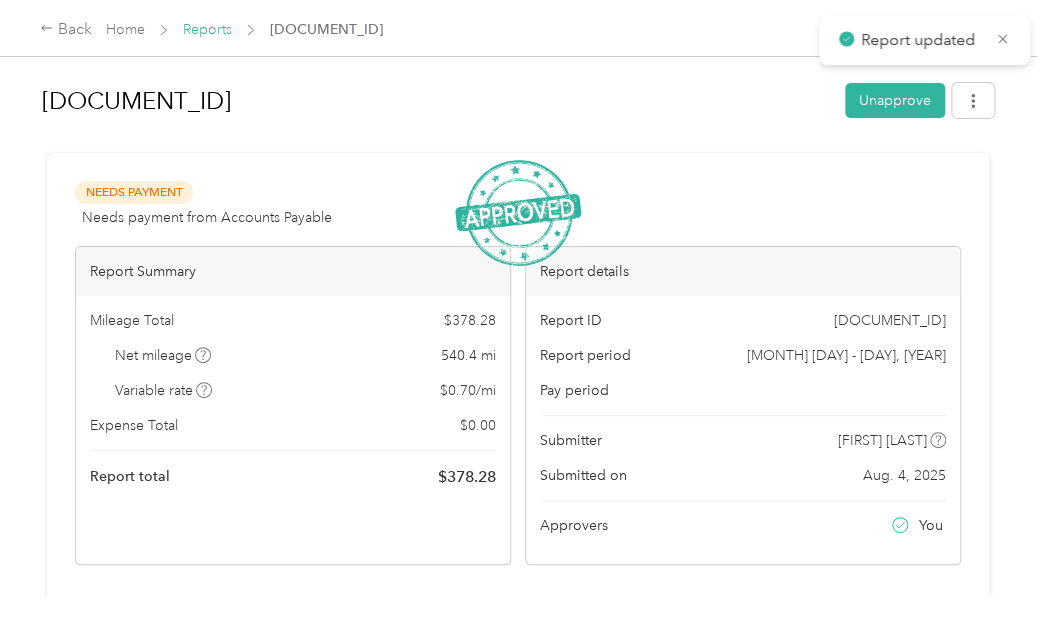 click on "Reports" at bounding box center (207, 29) 